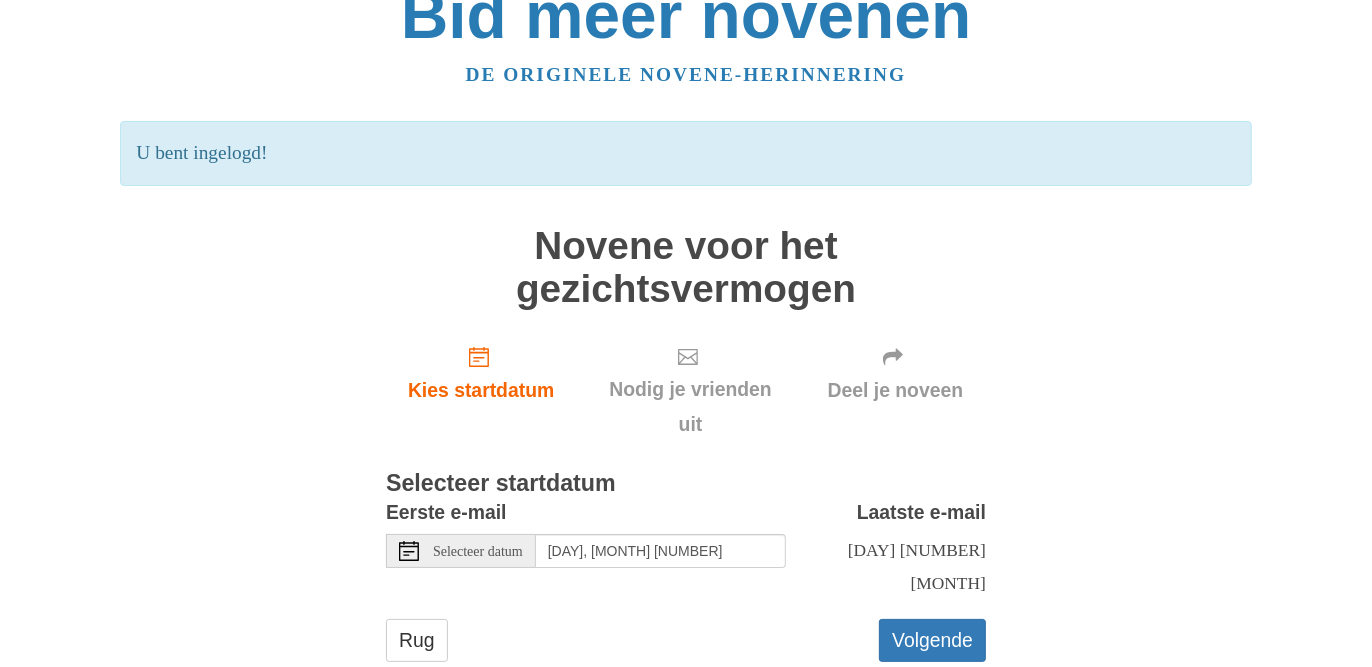 scroll, scrollTop: 69, scrollLeft: 0, axis: vertical 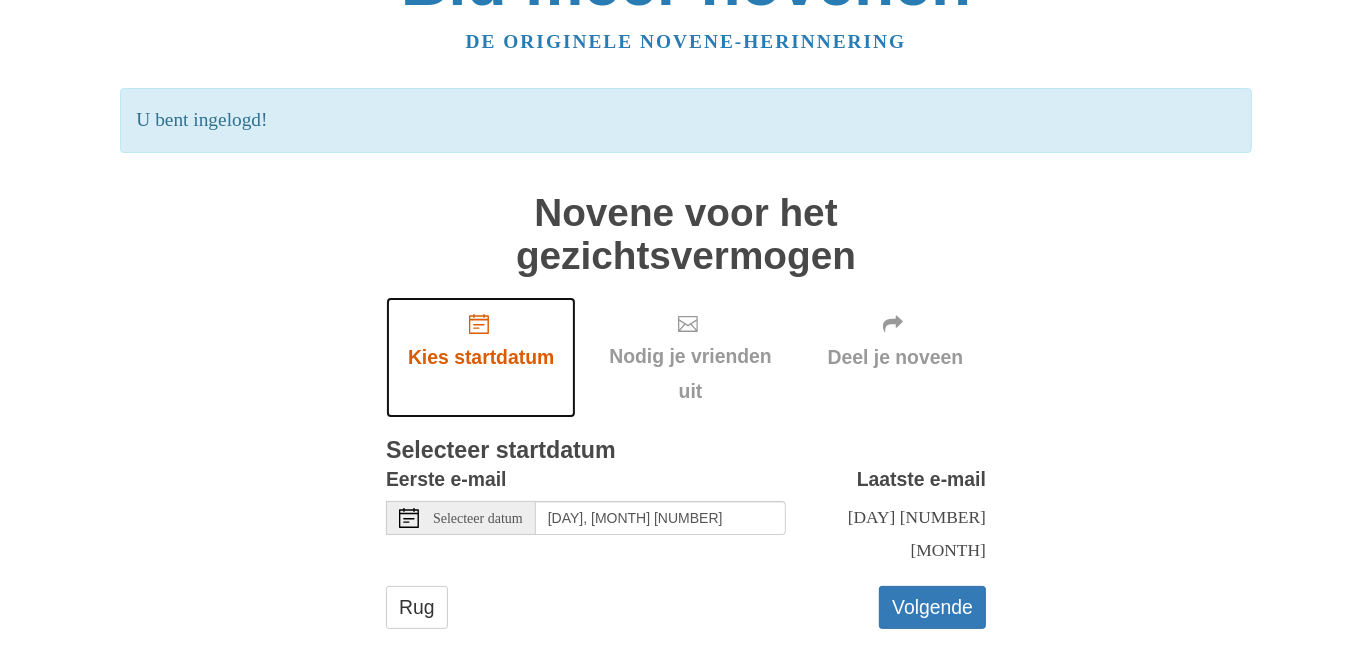 click on "Kies startdatum" at bounding box center [481, 358] 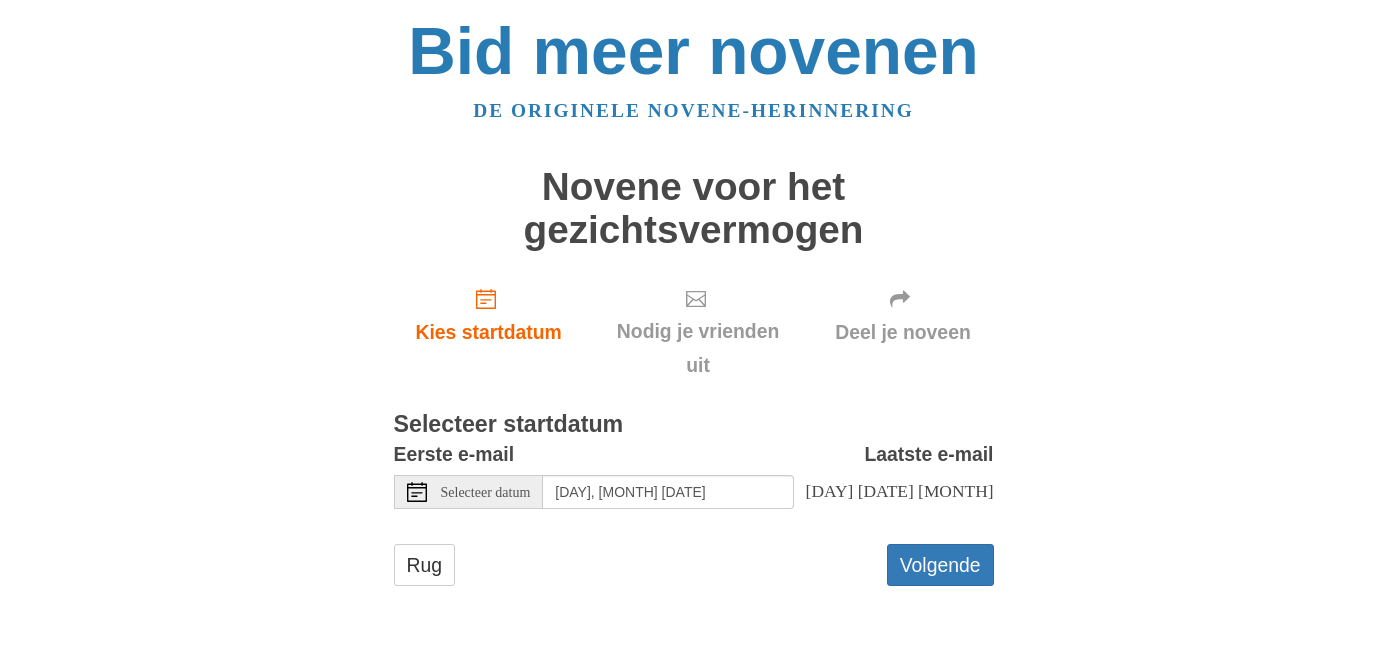 scroll, scrollTop: 0, scrollLeft: 0, axis: both 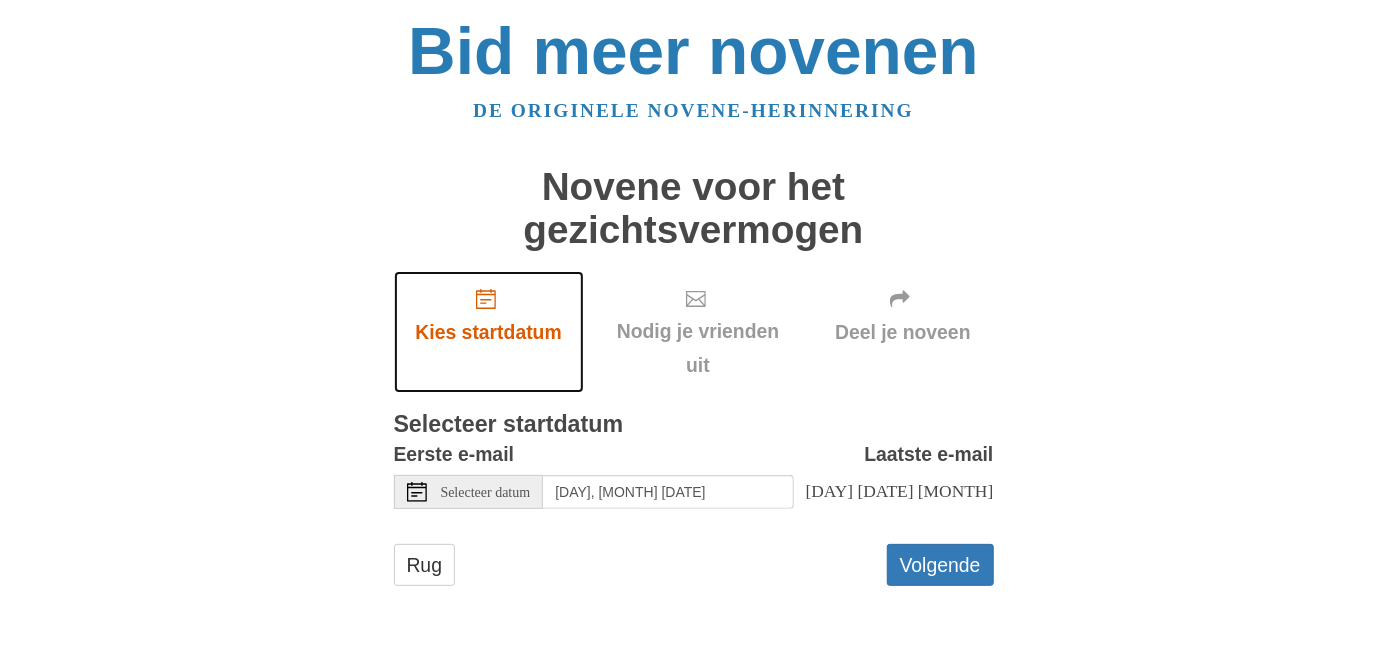 click on "Kies startdatum" at bounding box center [488, 332] 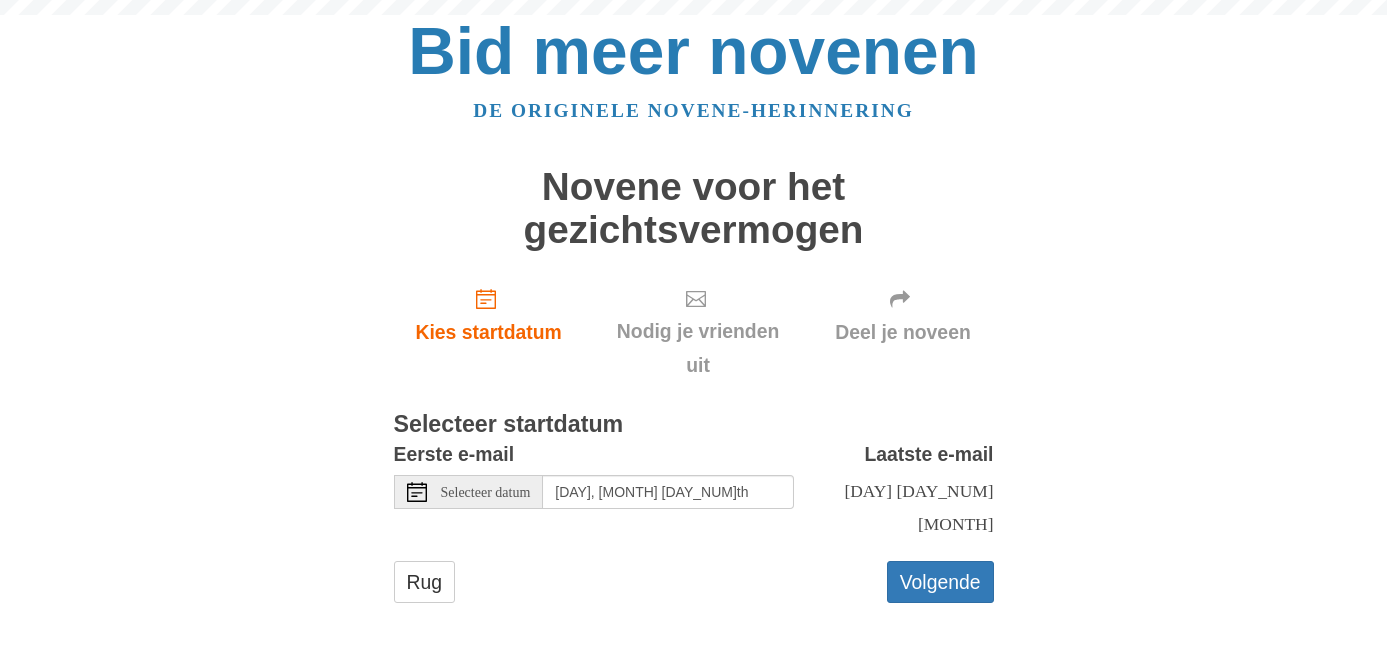 scroll, scrollTop: 0, scrollLeft: 0, axis: both 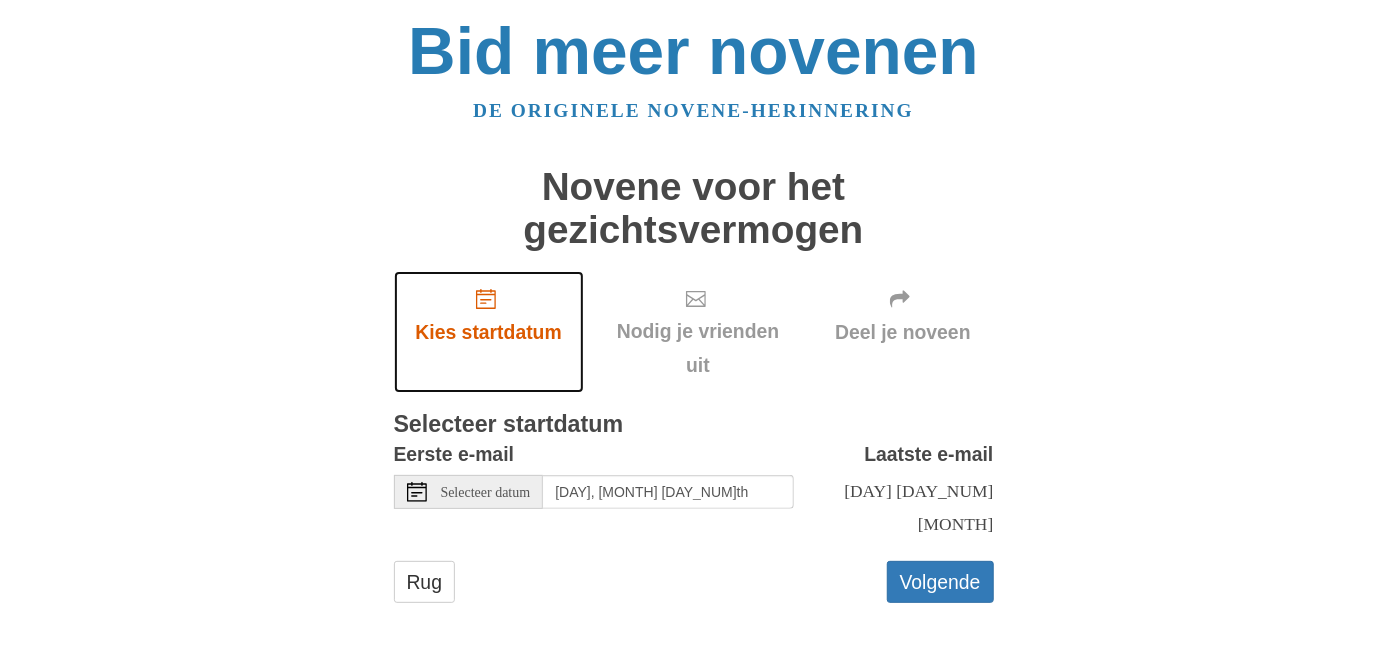 click 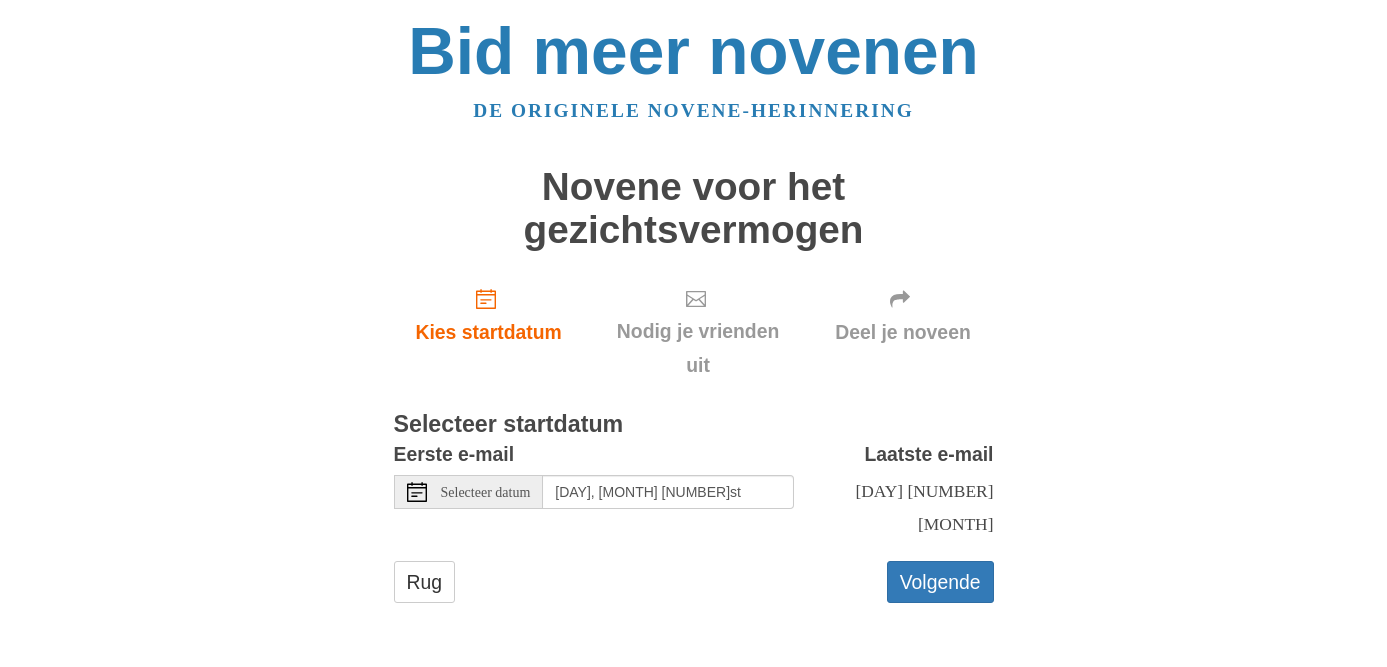 scroll, scrollTop: 0, scrollLeft: 0, axis: both 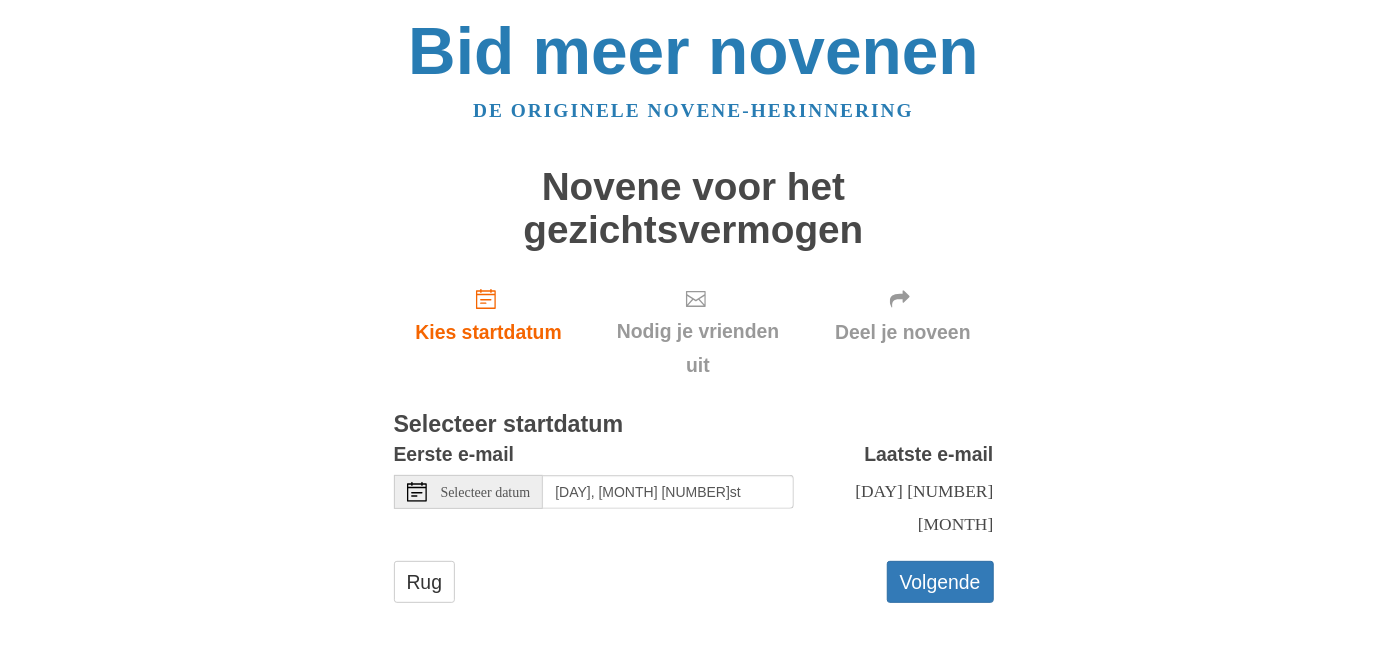 click on "Selecteer datum" at bounding box center [486, 492] 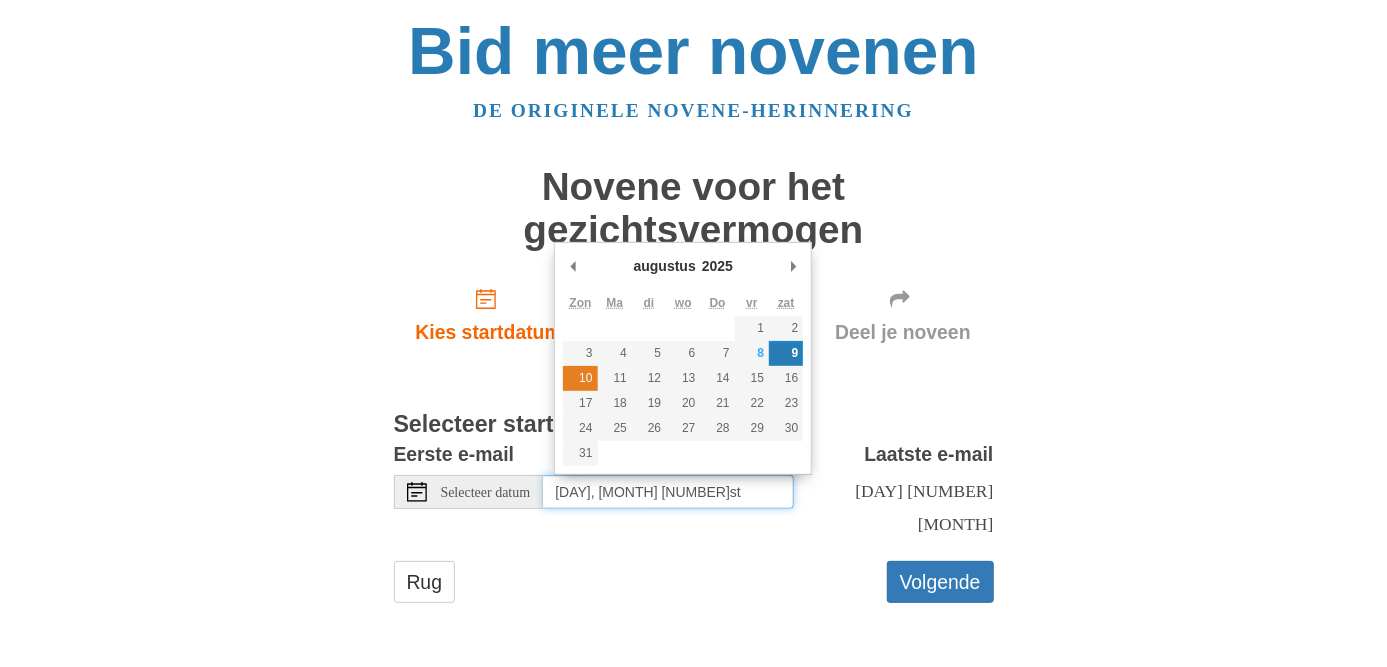 click on "10" at bounding box center [585, 378] 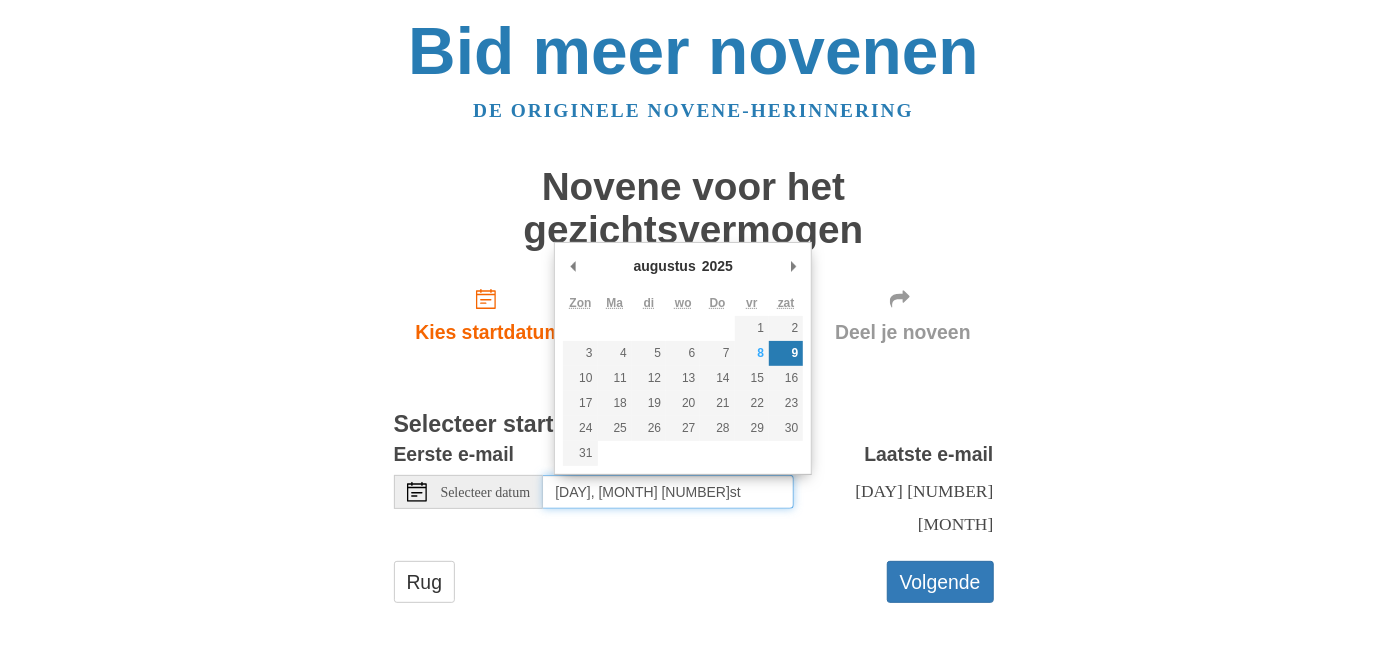 click on "9" at bounding box center (795, 353) 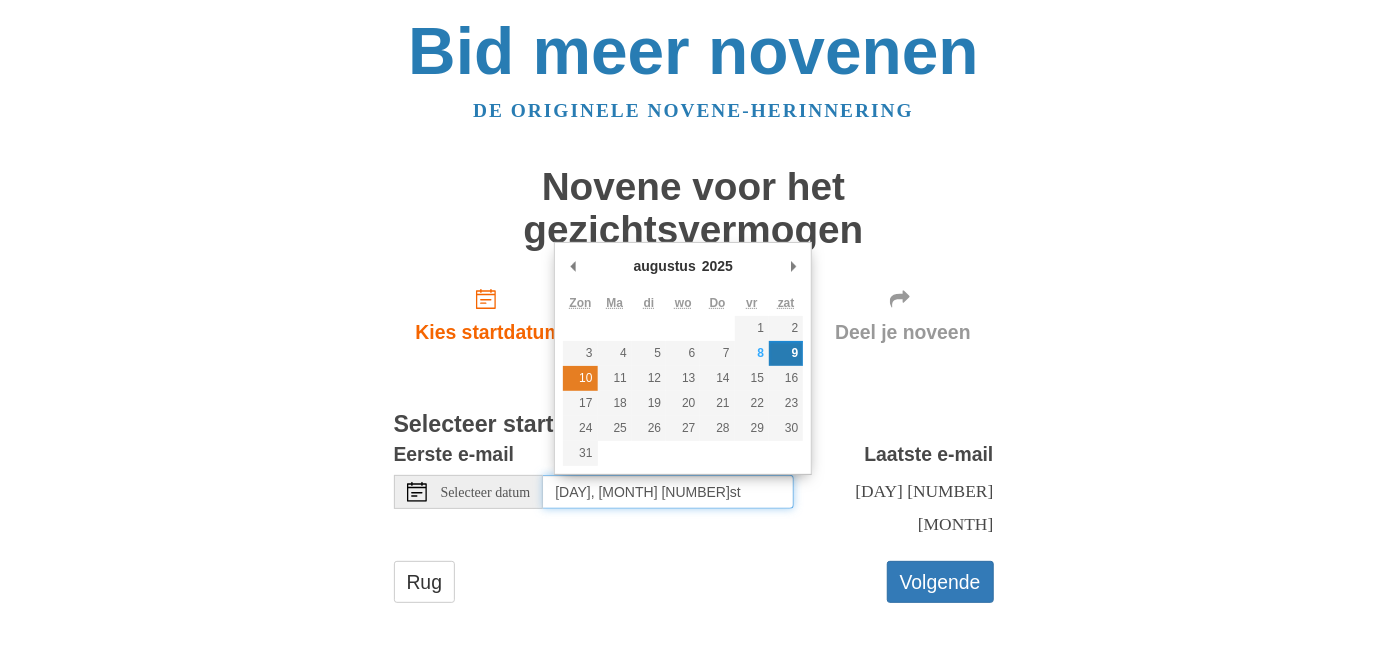 click on "10" at bounding box center [585, 378] 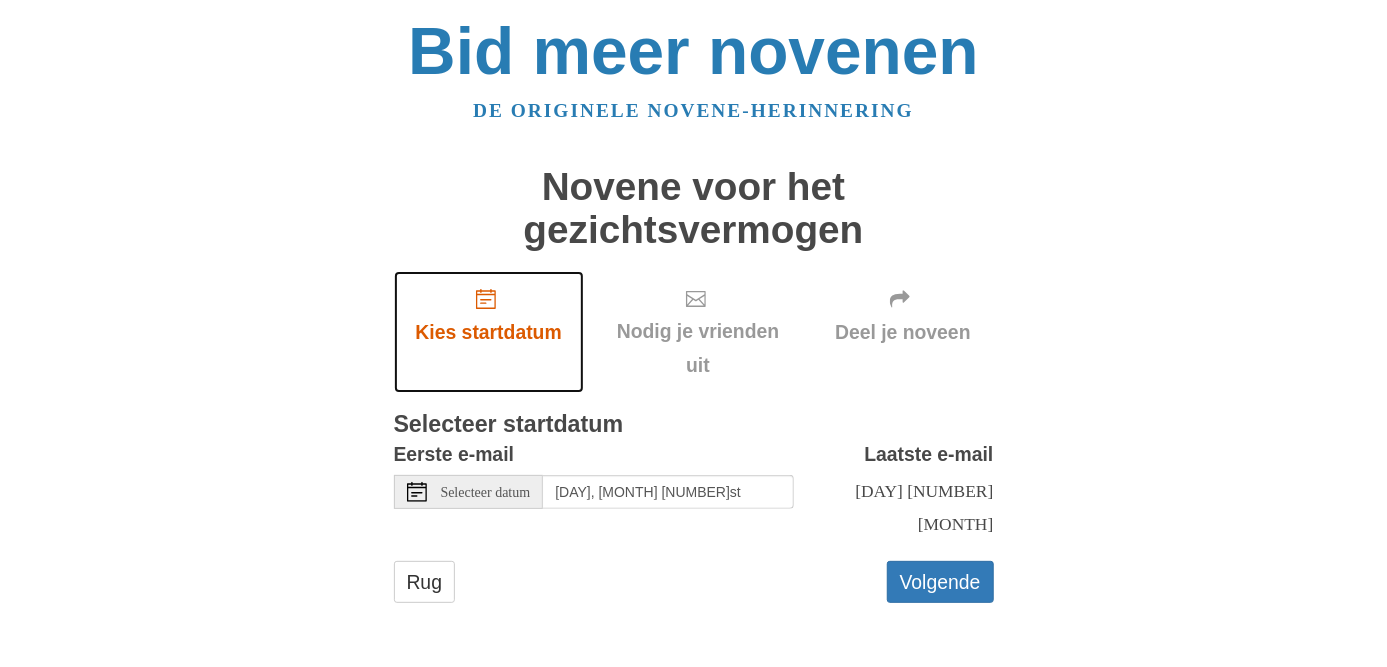 click on "Kies startdatum" at bounding box center (488, 332) 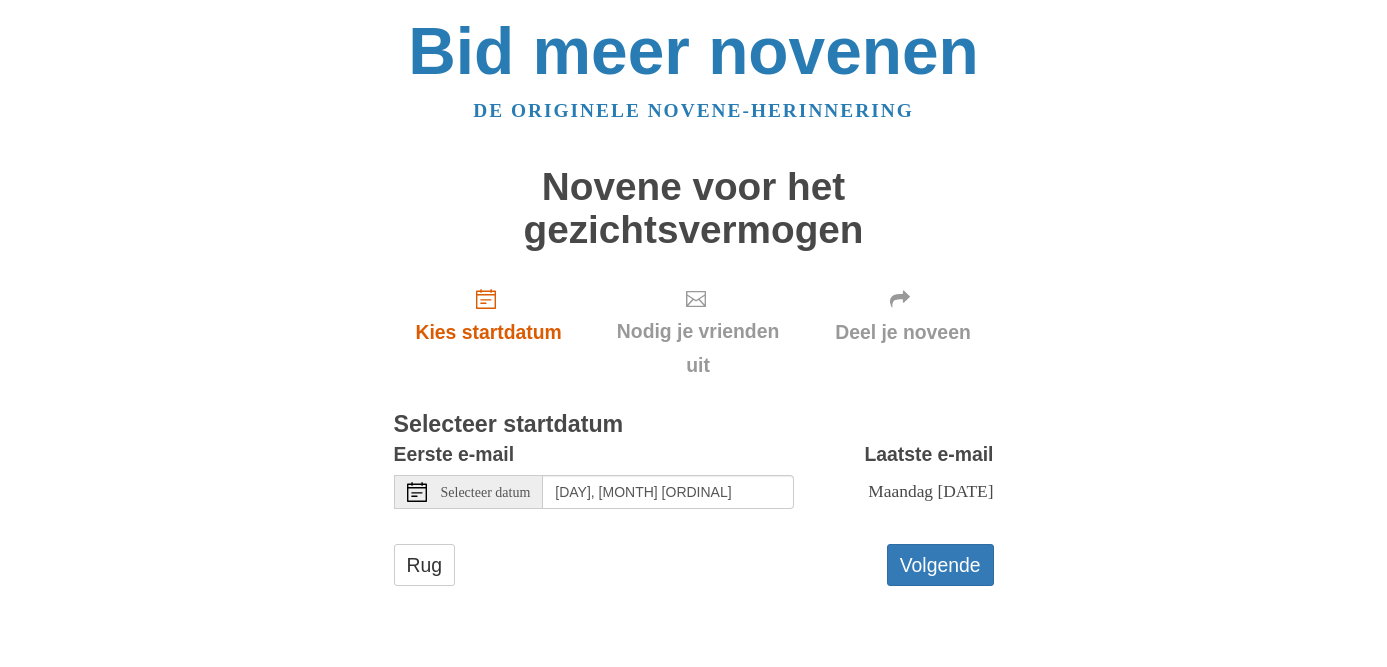 scroll, scrollTop: 0, scrollLeft: 0, axis: both 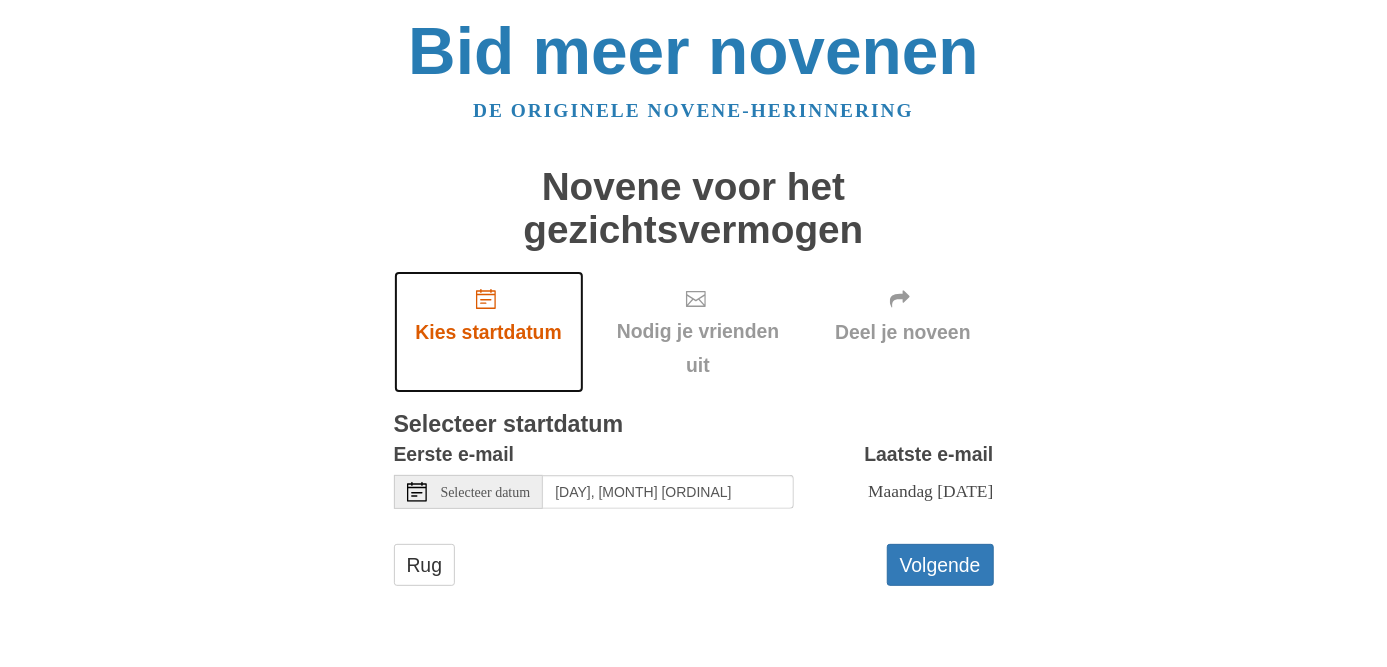 click on "Kies startdatum" at bounding box center [488, 332] 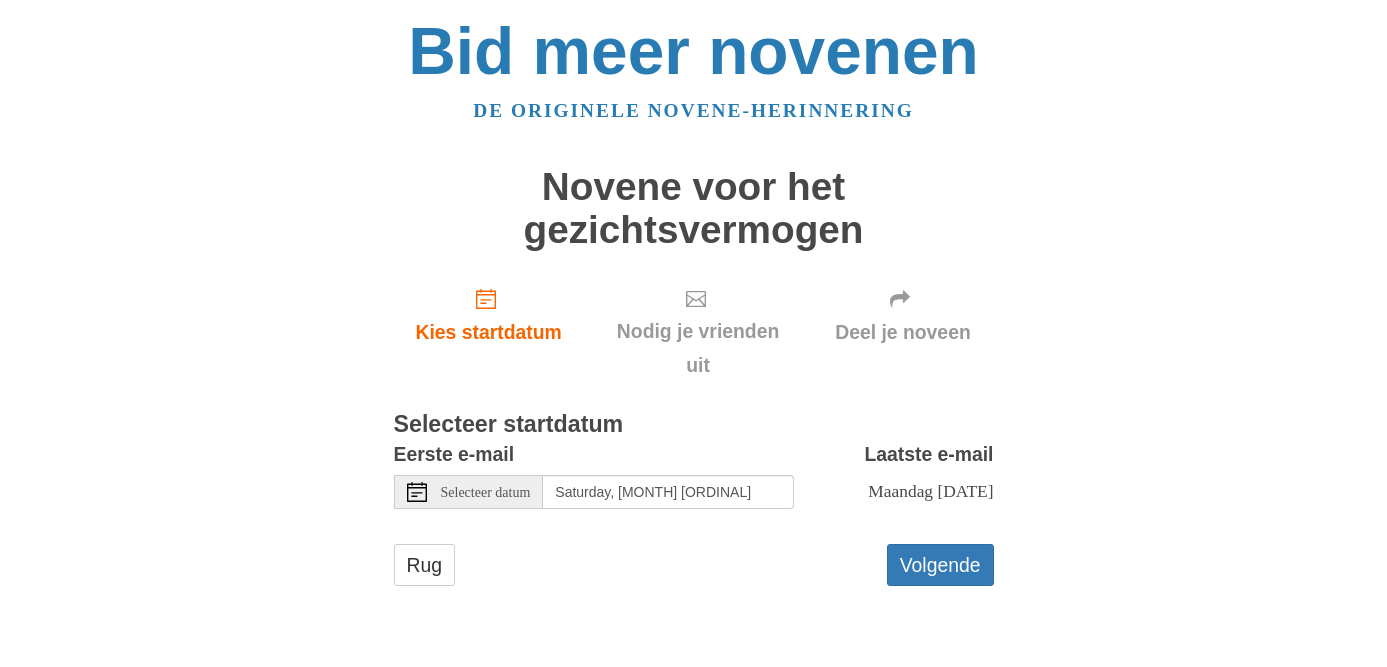 scroll, scrollTop: 0, scrollLeft: 0, axis: both 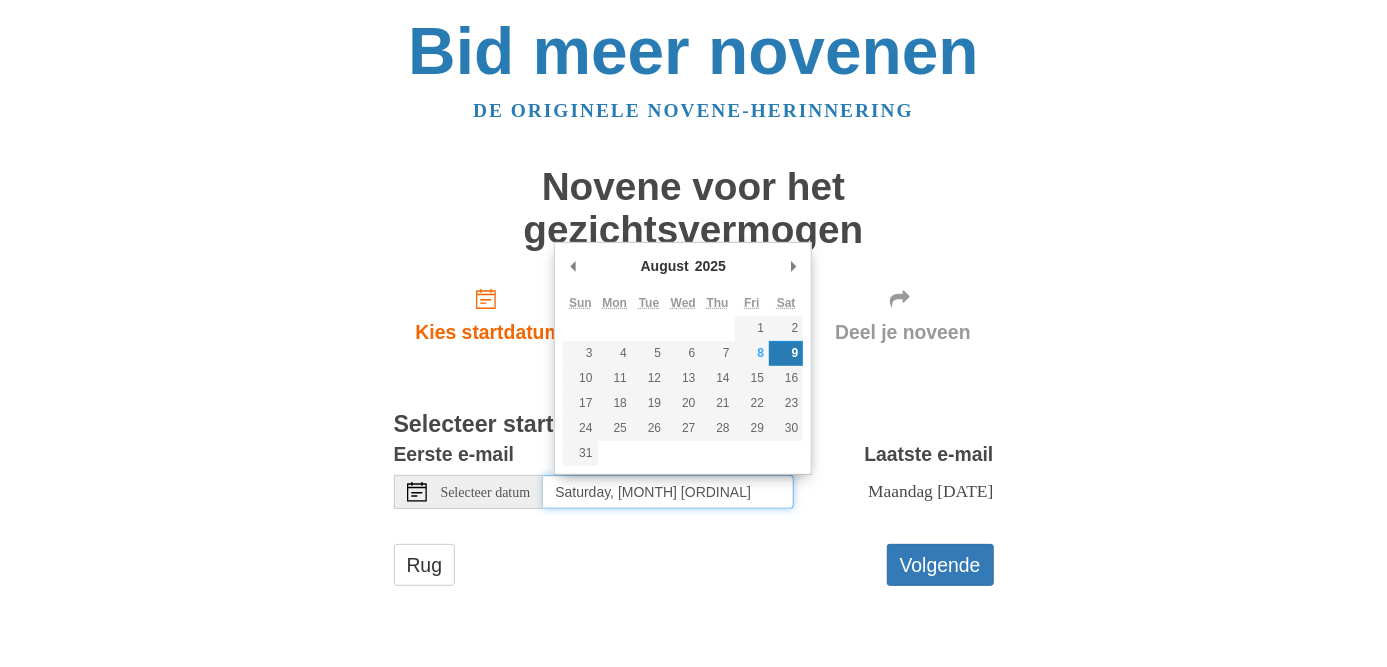 click on "Saturday, [MONTH] [ORDINAL]" at bounding box center (668, 492) 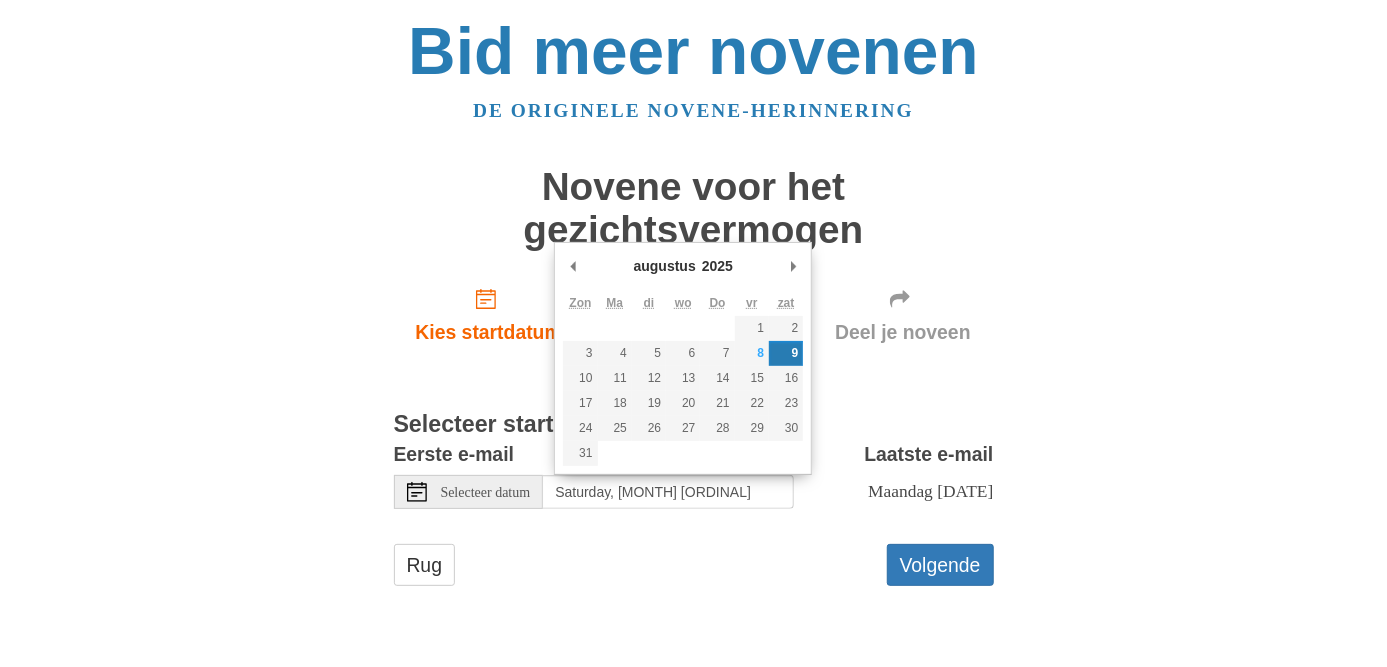 click 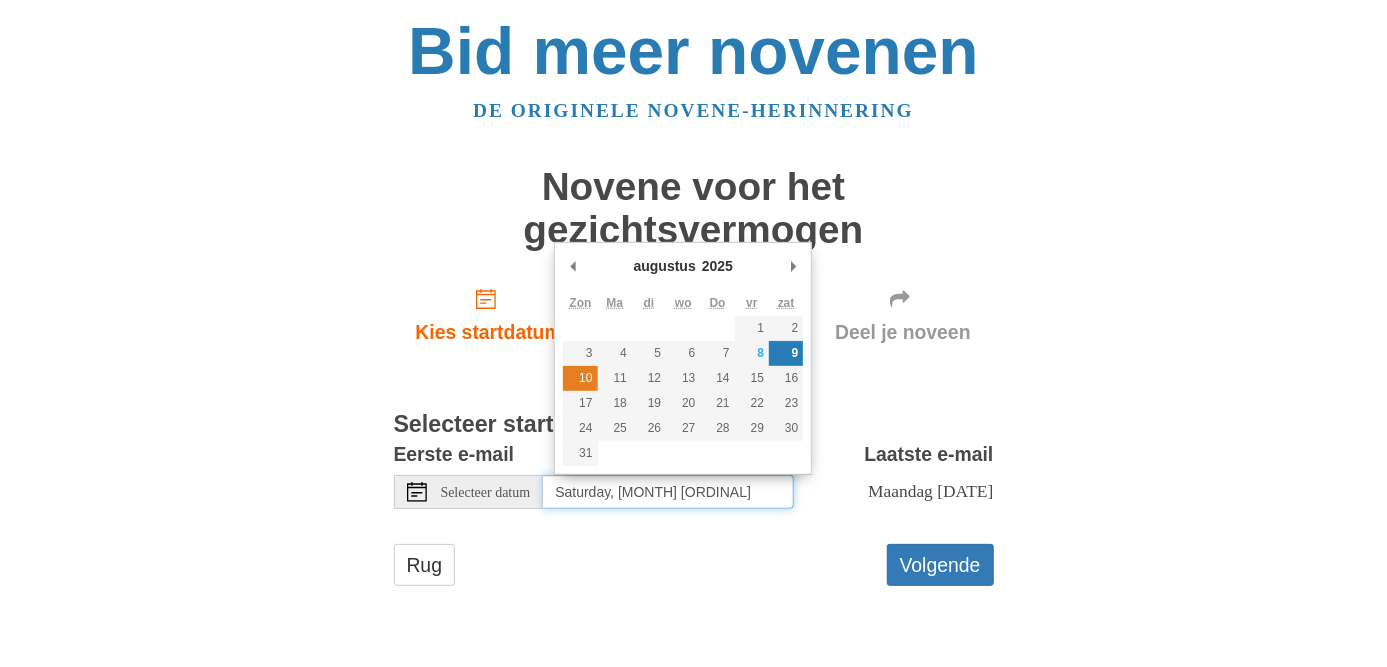 click on "10" at bounding box center [585, 378] 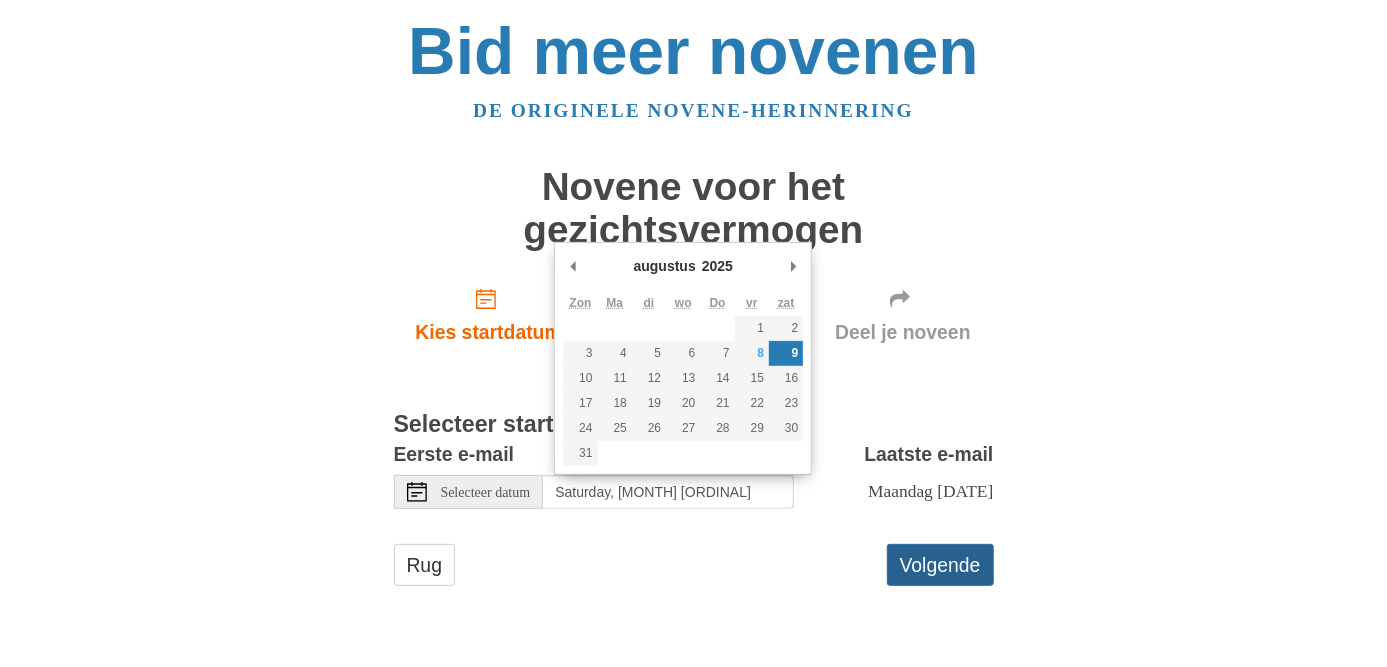 click on "Volgende" at bounding box center (940, 565) 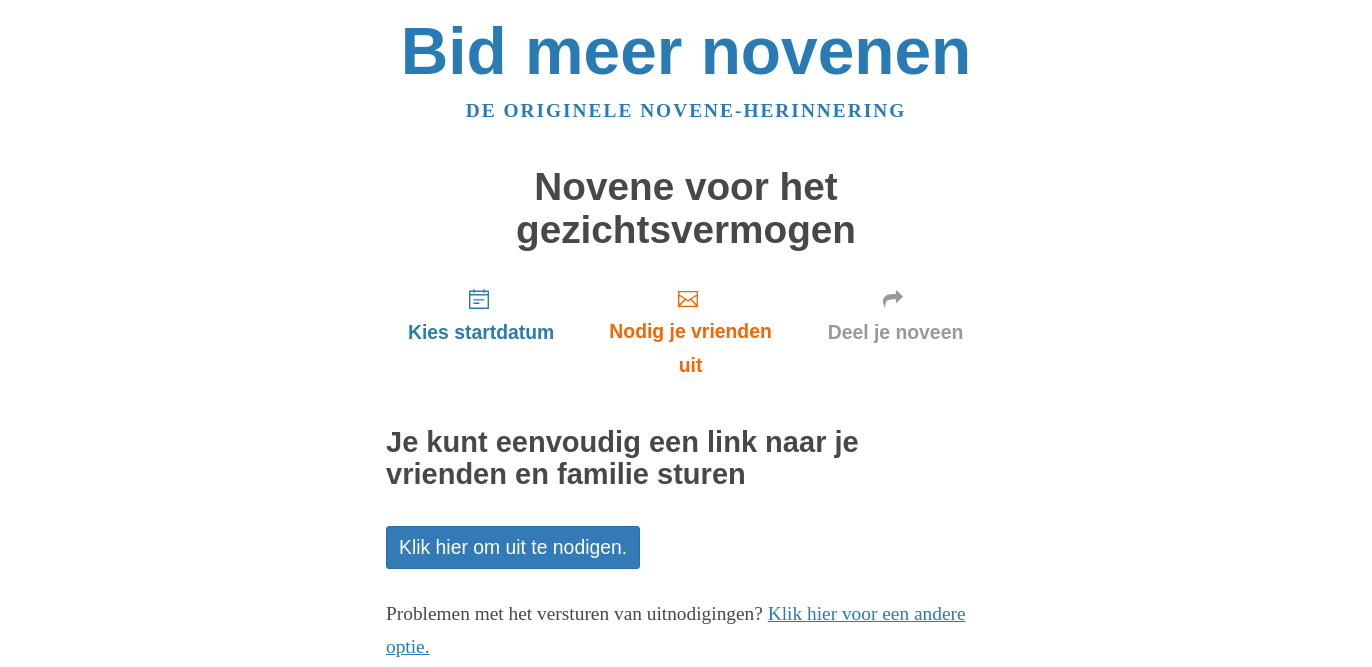 scroll, scrollTop: 0, scrollLeft: 0, axis: both 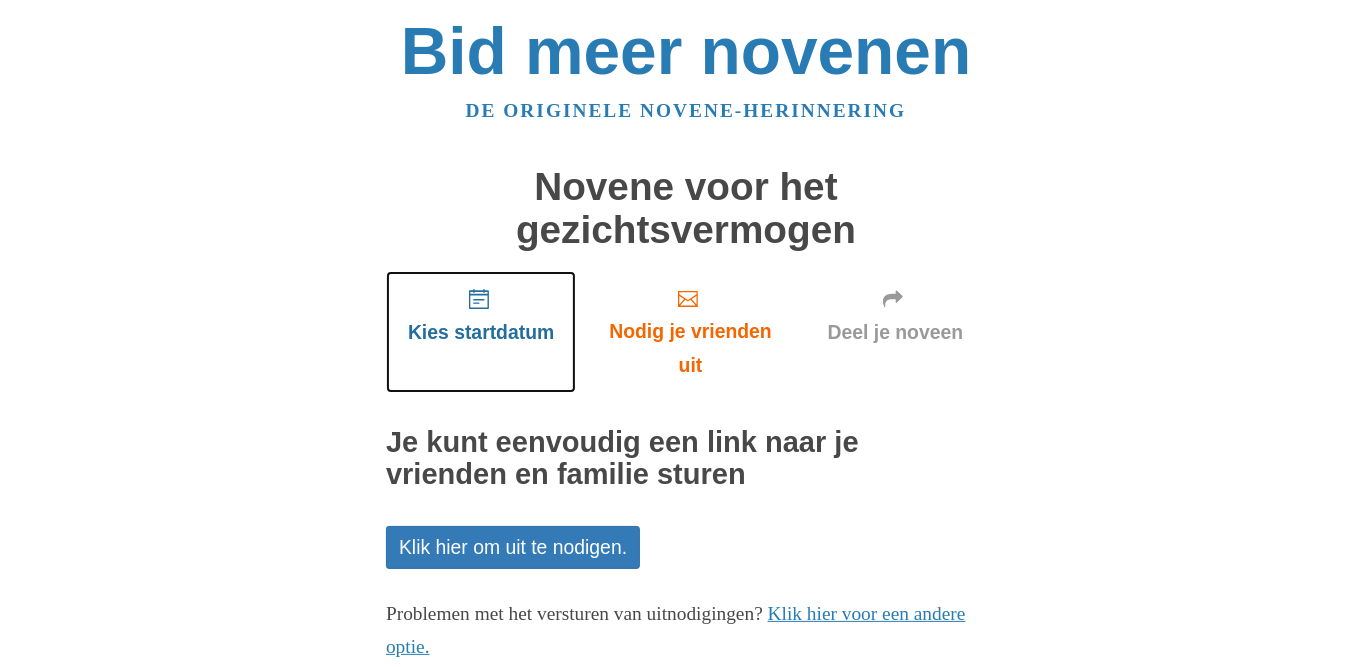 click on "Kies startdatum" at bounding box center [481, 332] 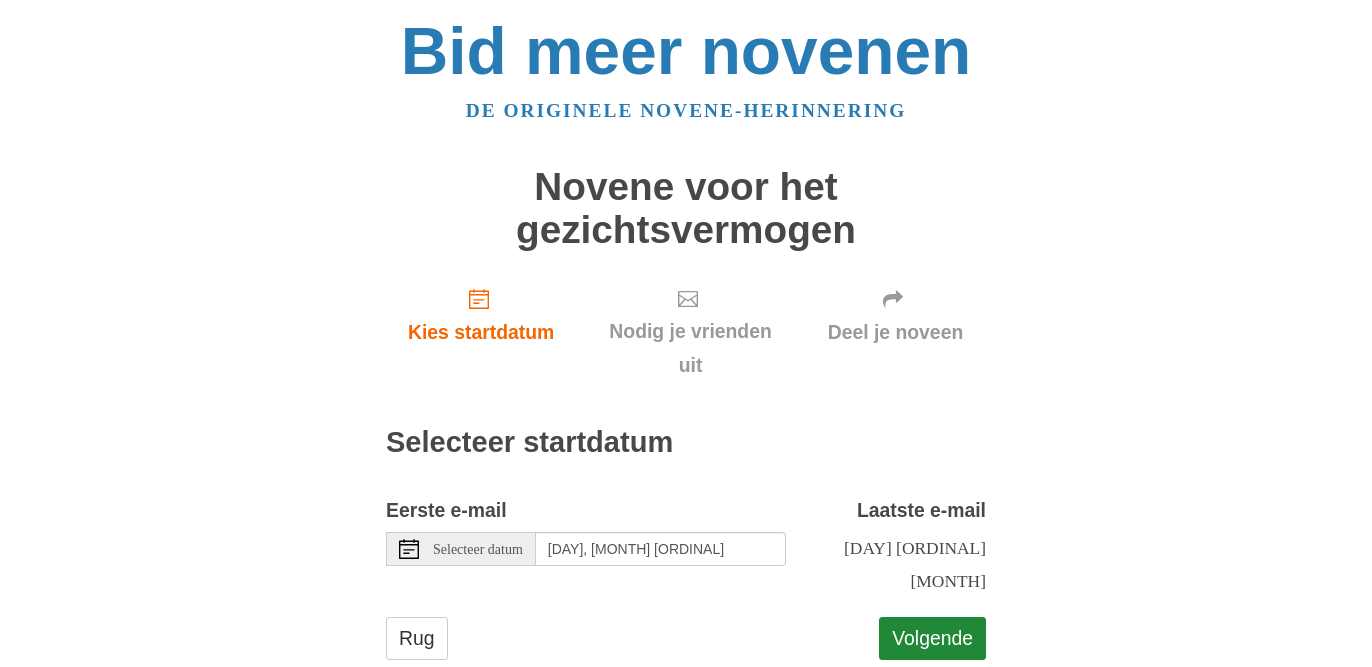 scroll, scrollTop: 0, scrollLeft: 0, axis: both 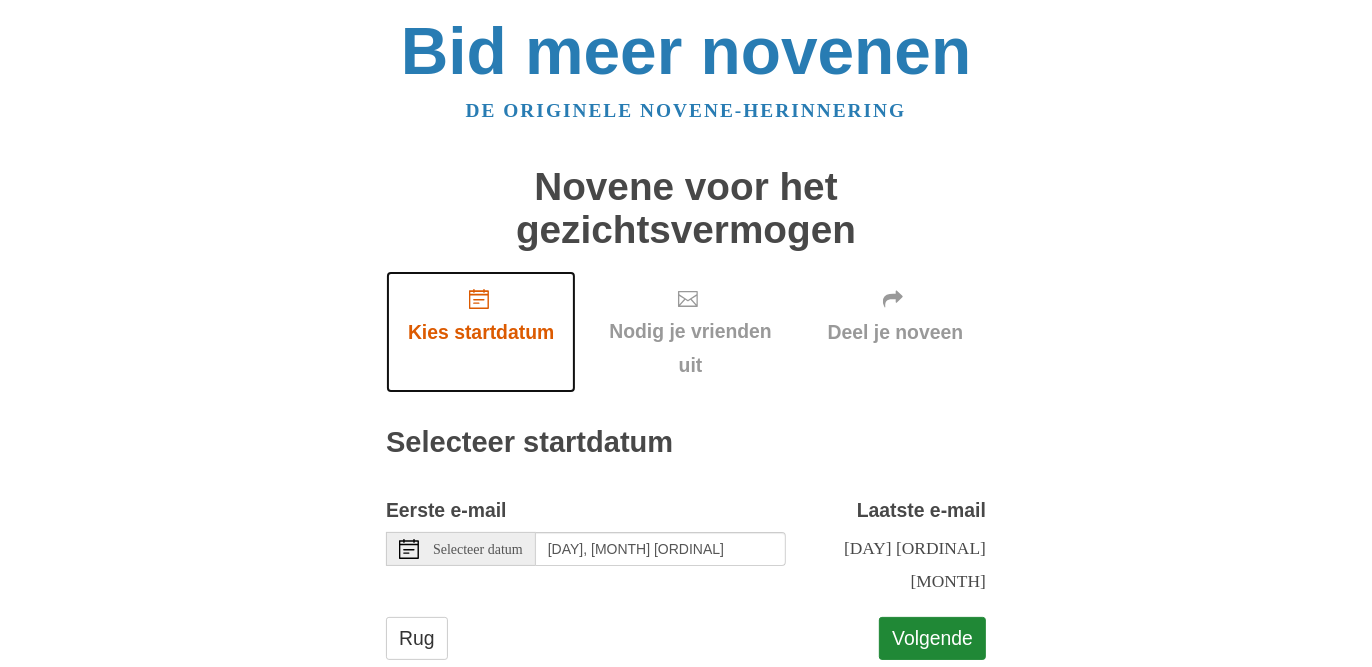 click on "Kies startdatum" at bounding box center [481, 332] 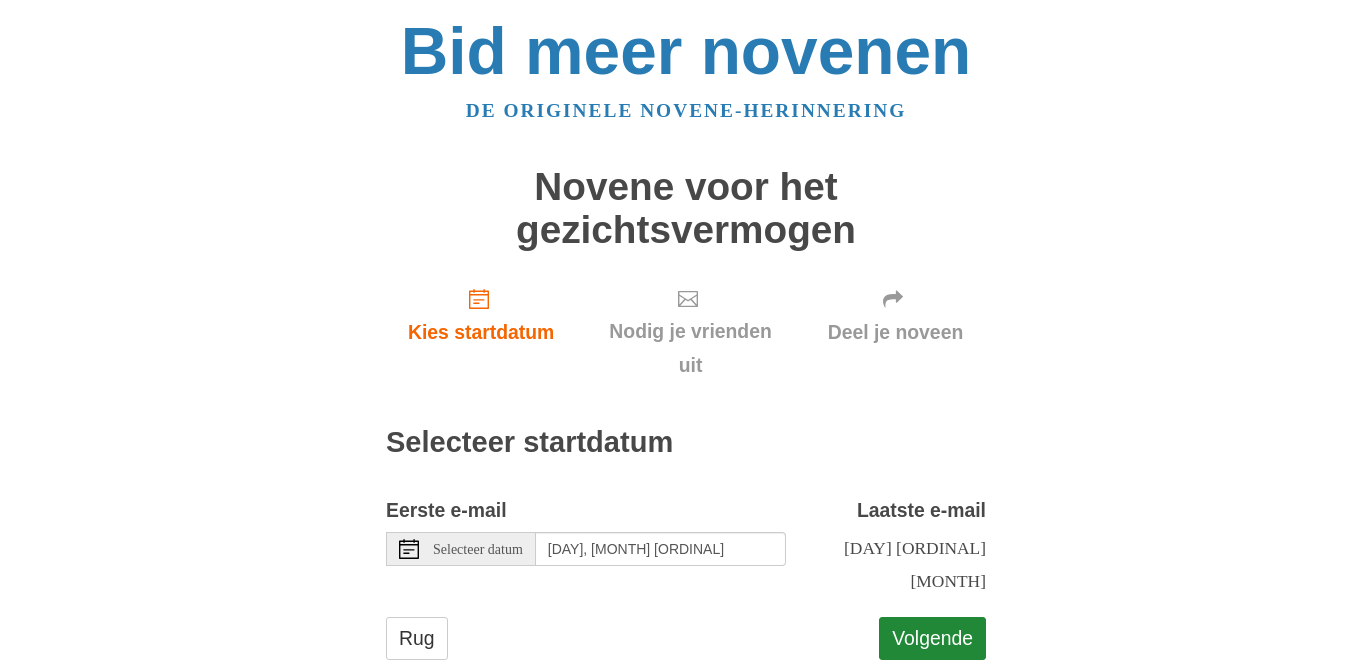 scroll, scrollTop: 0, scrollLeft: 0, axis: both 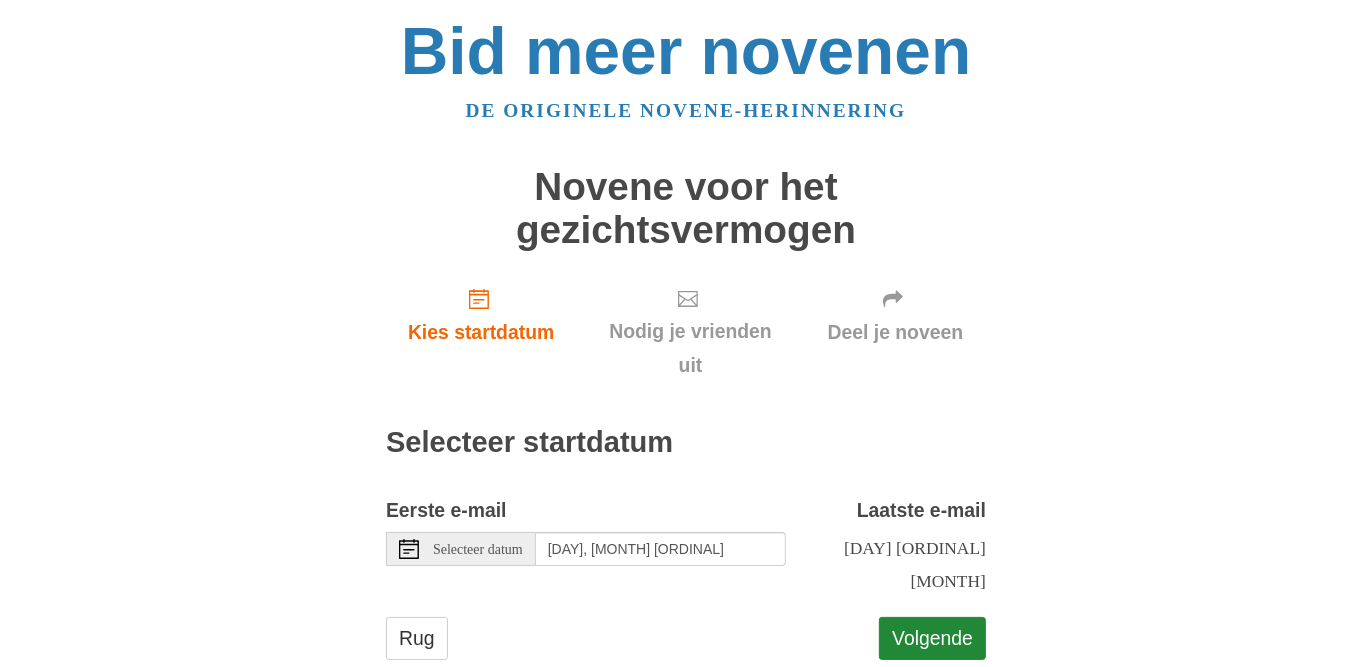 click on "Selecteer datum" at bounding box center [478, 549] 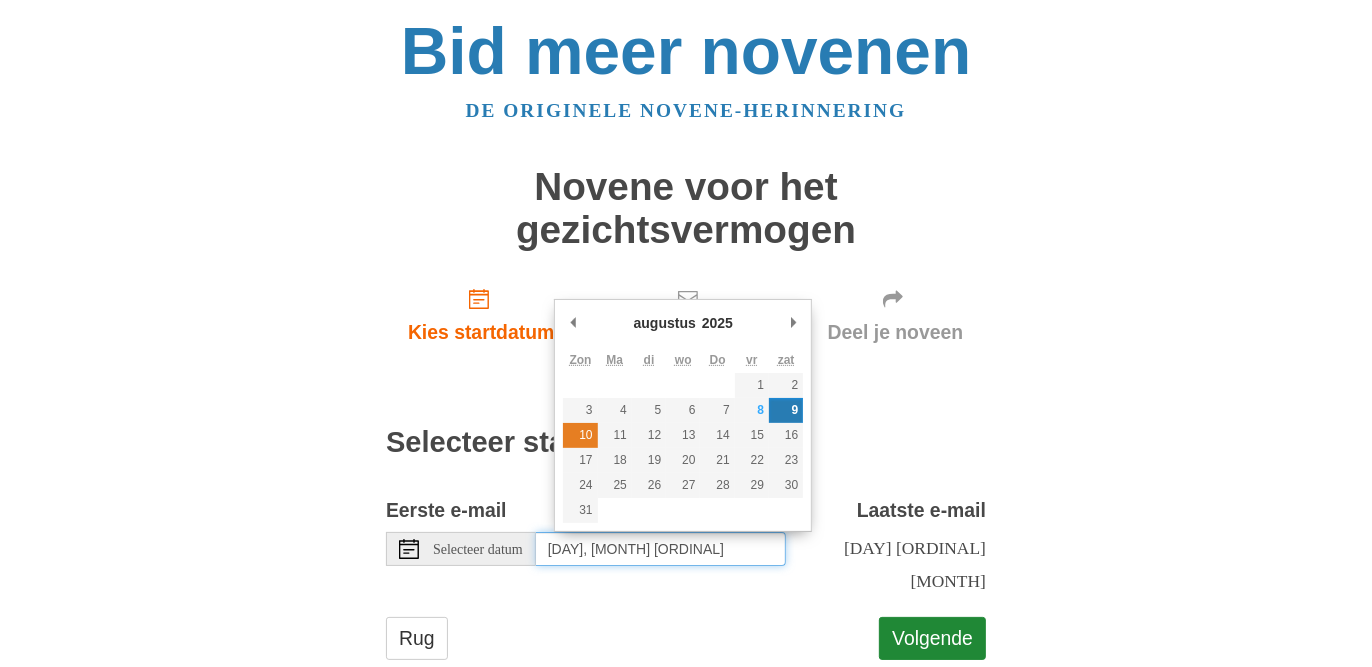 type on "Sunday, August 10th" 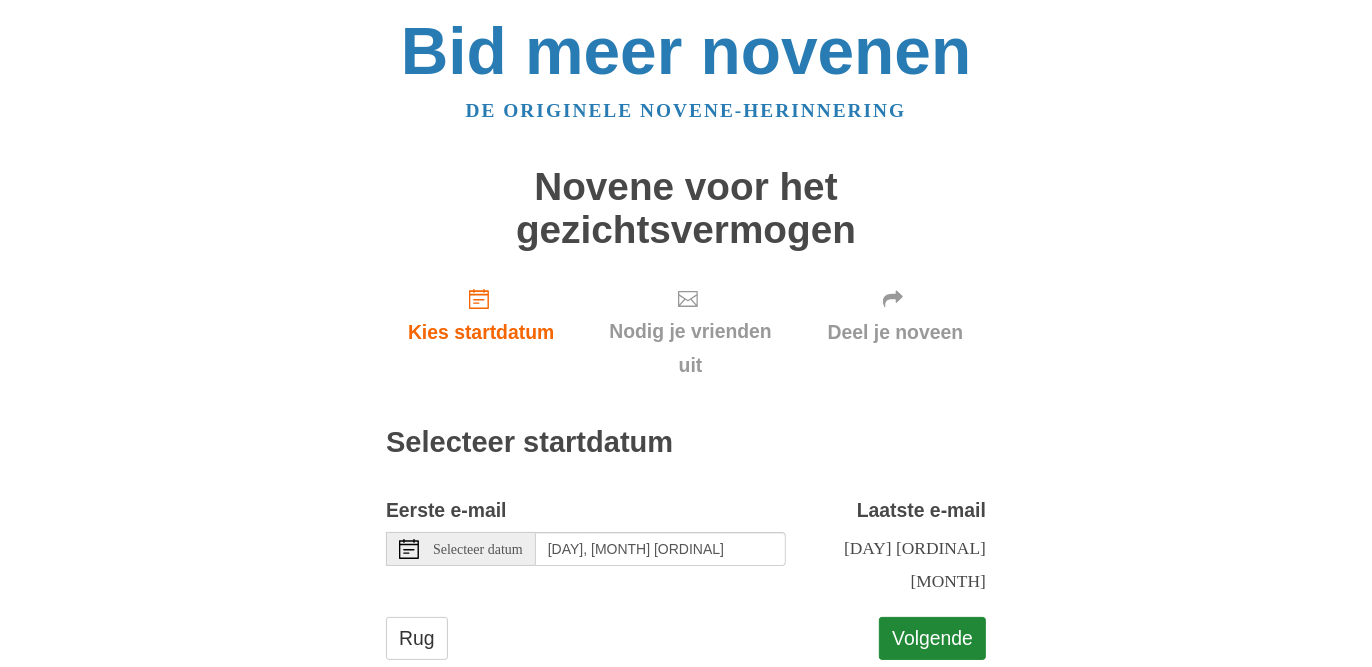 scroll, scrollTop: 32, scrollLeft: 0, axis: vertical 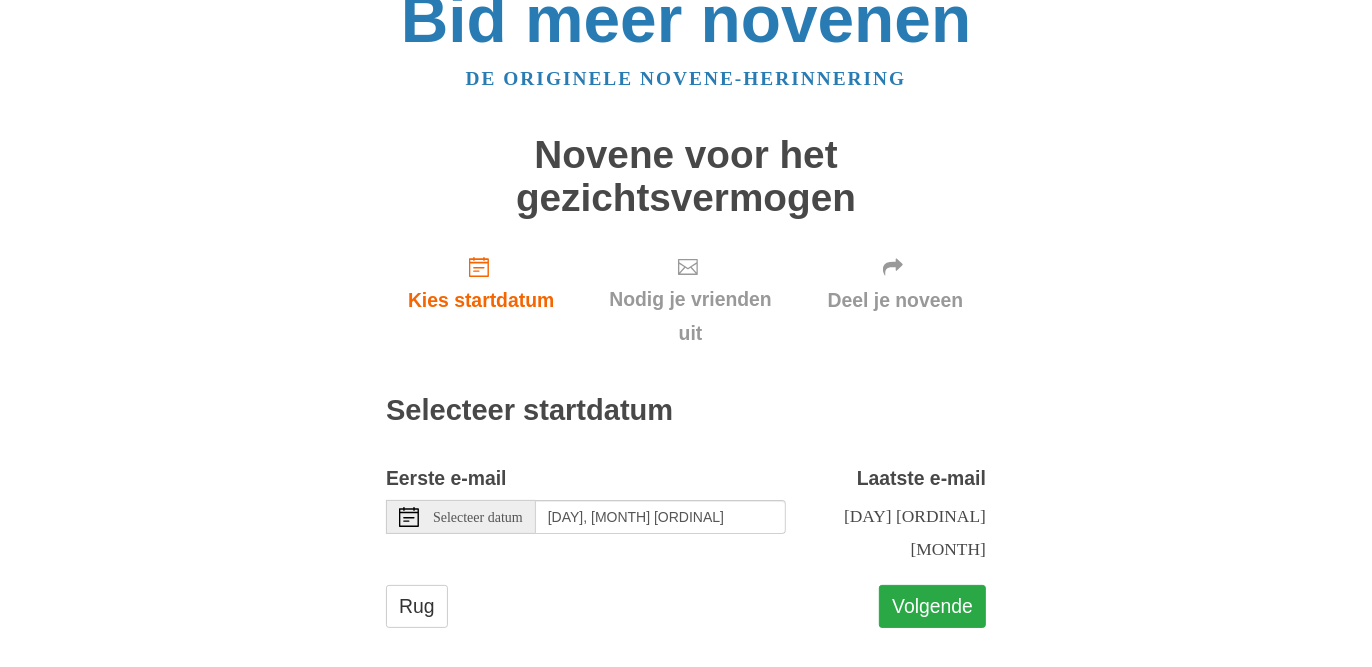click on "Volgende" at bounding box center (932, 607) 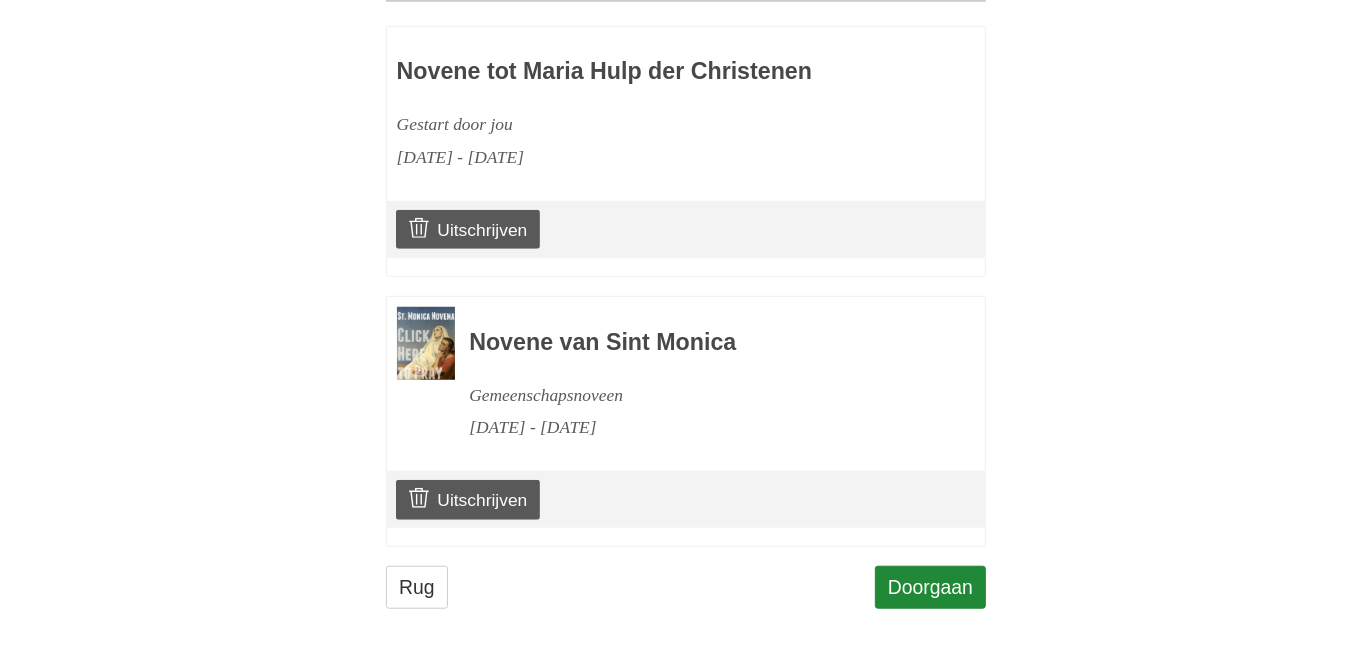 scroll, scrollTop: 1002, scrollLeft: 0, axis: vertical 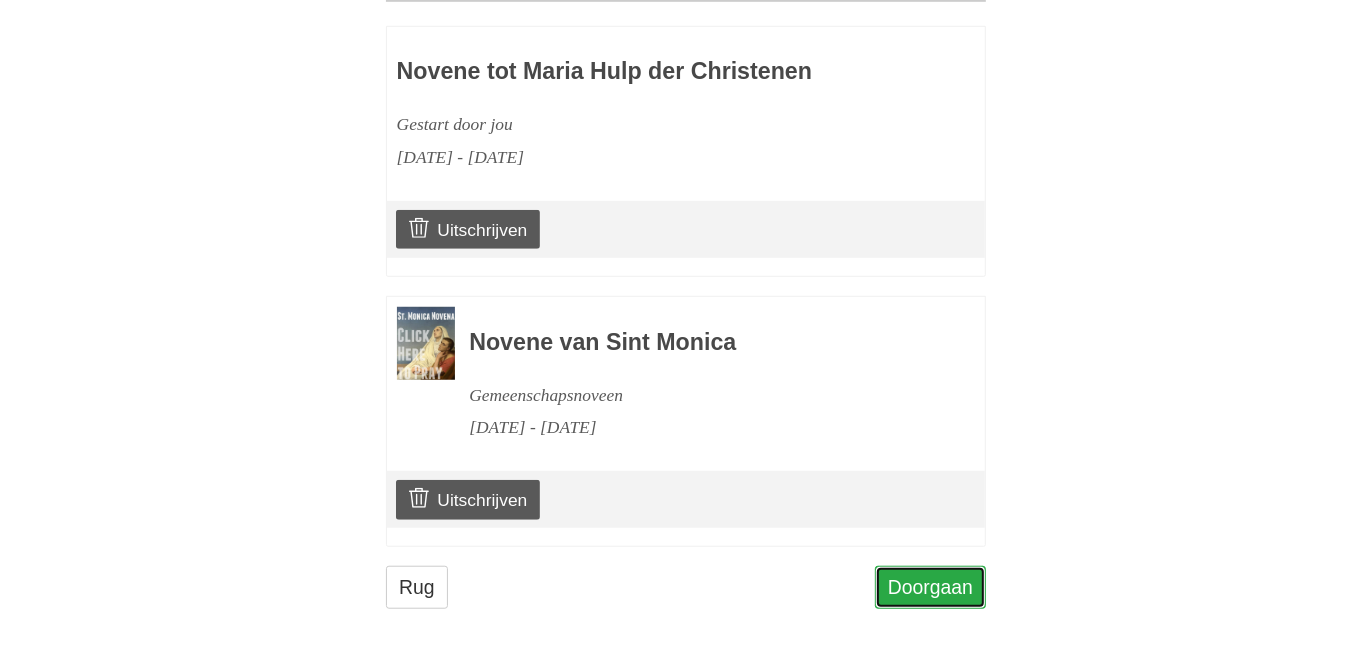 click on "Doorgaan" at bounding box center [930, 588] 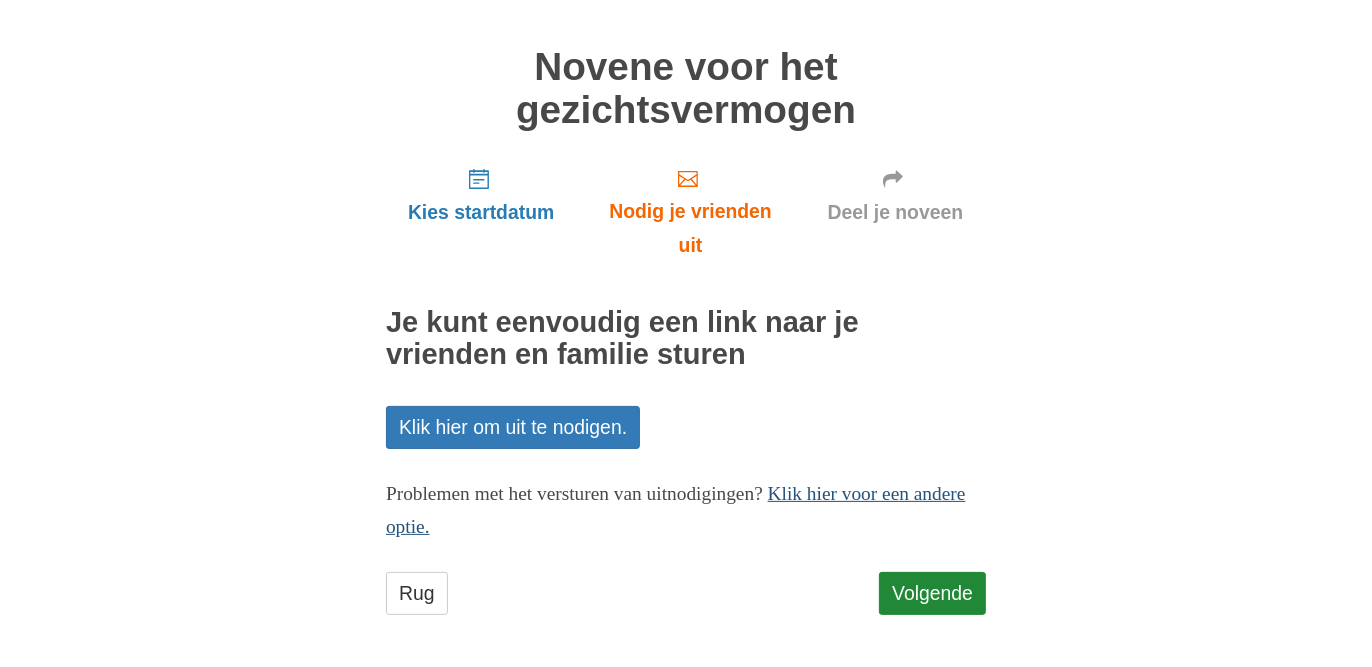 scroll, scrollTop: 122, scrollLeft: 0, axis: vertical 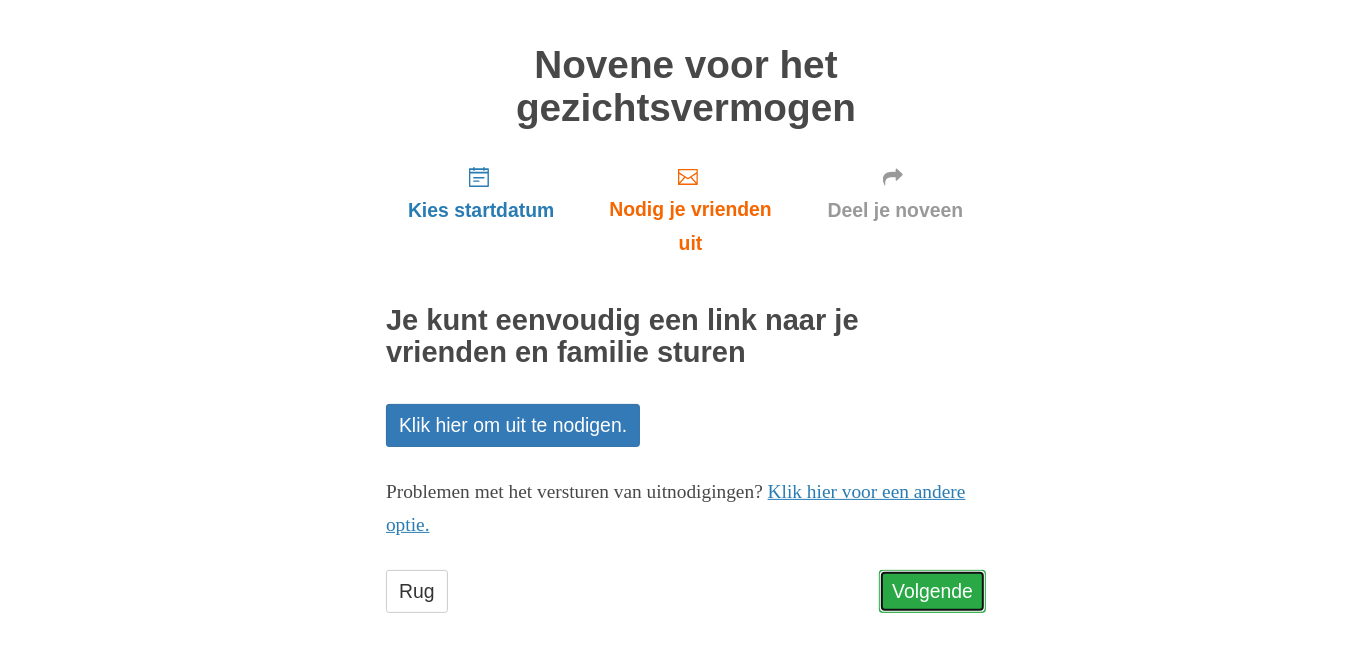 click on "Volgende" at bounding box center (932, 592) 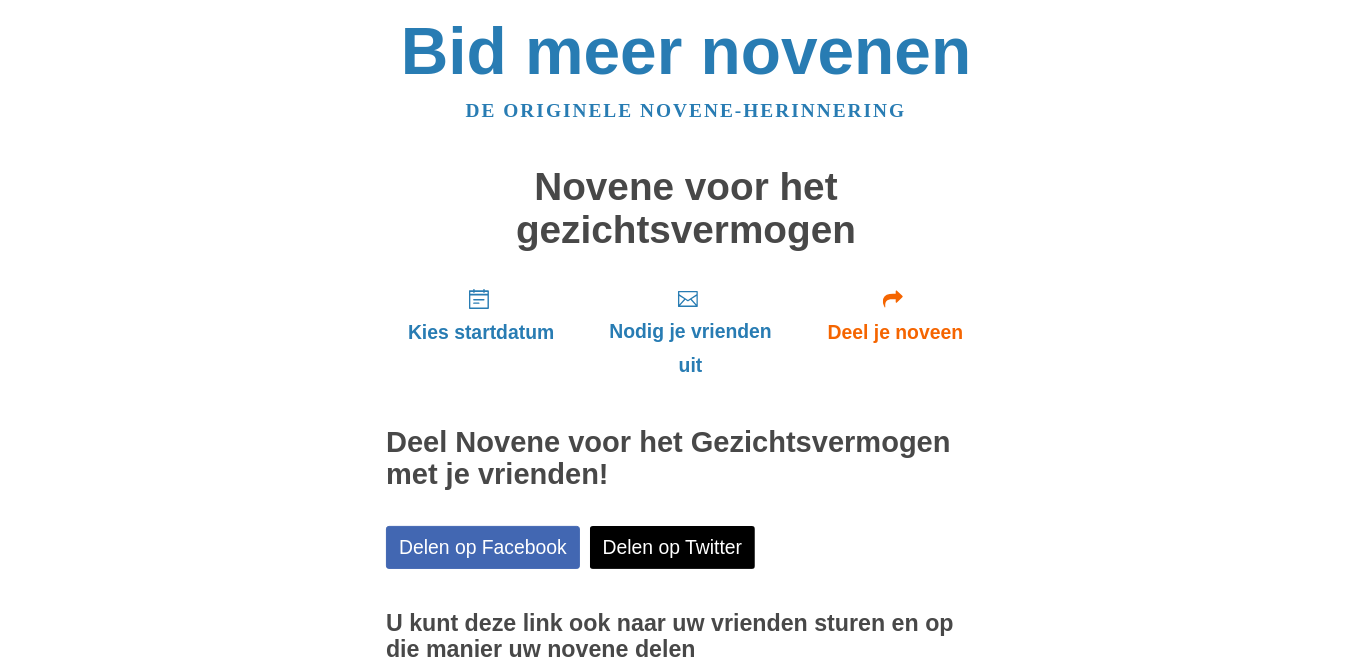 scroll, scrollTop: 180, scrollLeft: 0, axis: vertical 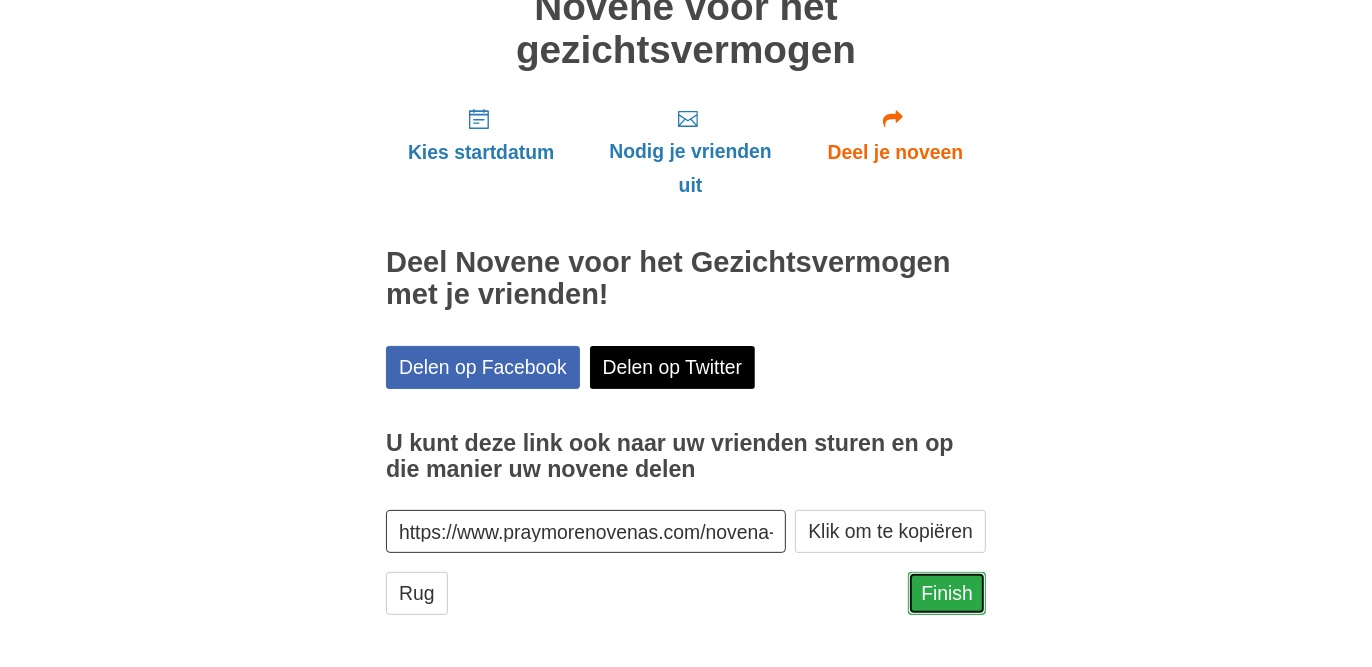 click on "Finish" at bounding box center [947, 594] 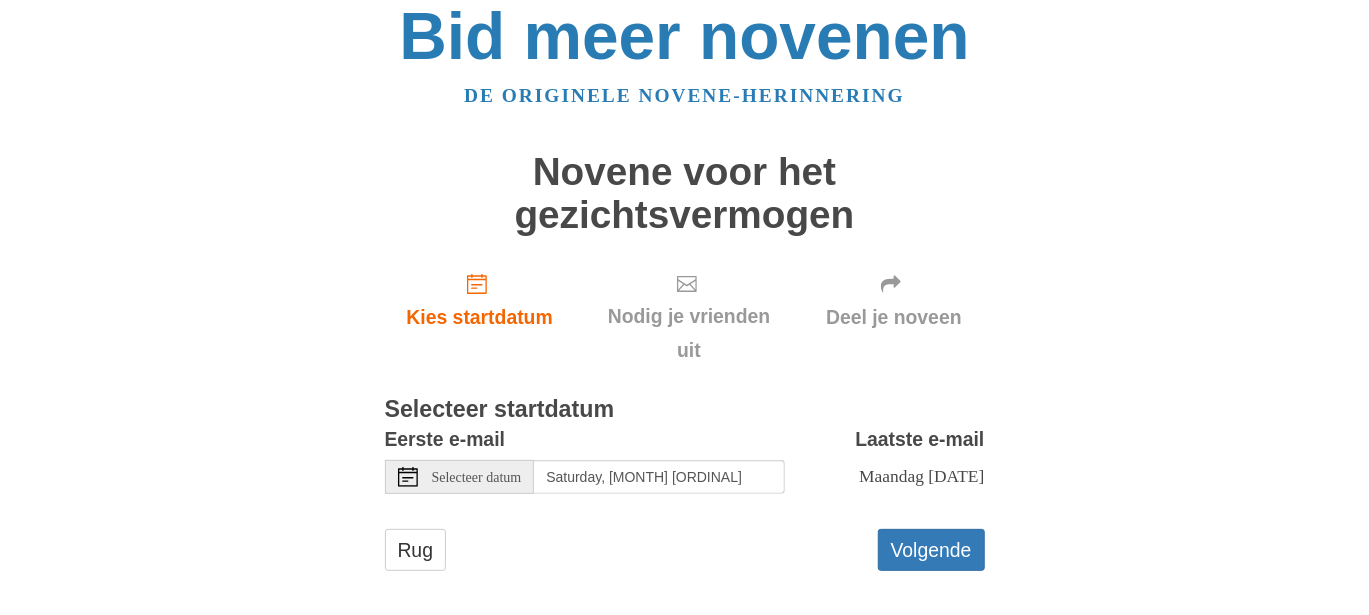 scroll, scrollTop: 0, scrollLeft: 0, axis: both 